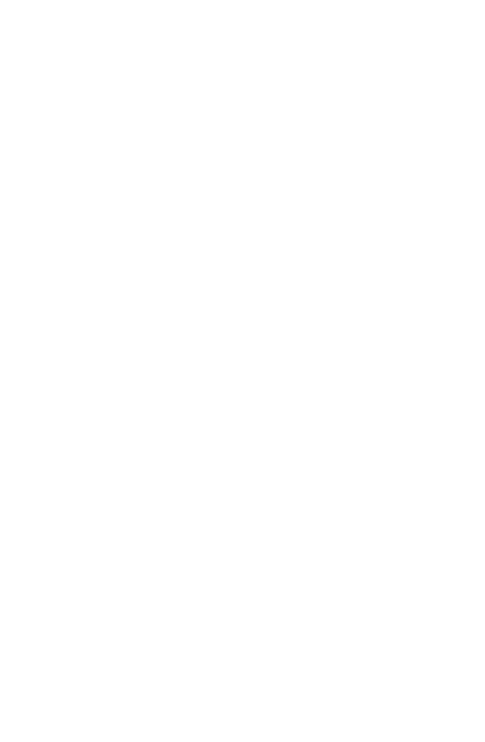 scroll, scrollTop: 0, scrollLeft: 0, axis: both 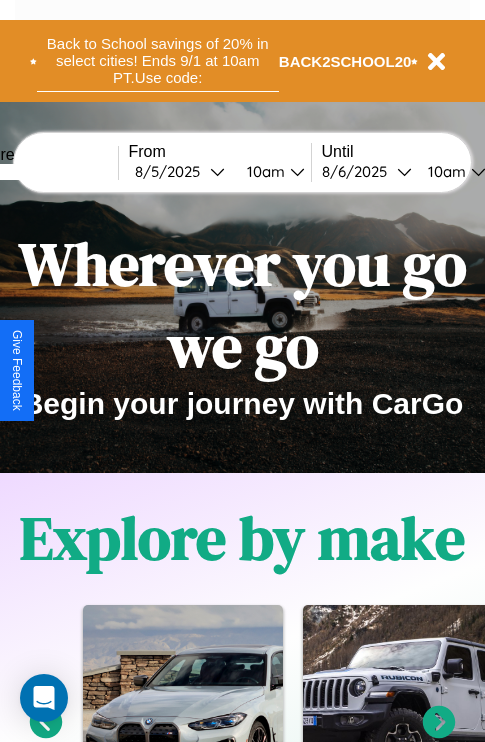 click on "Back to School savings of 20% in select cities! Ends 9/1 at 10am PT.  Use code:" at bounding box center [158, 61] 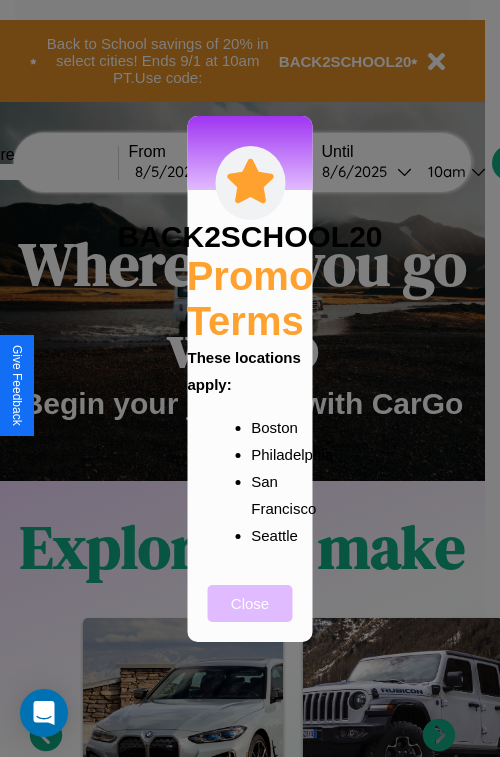 click on "Close" at bounding box center (250, 603) 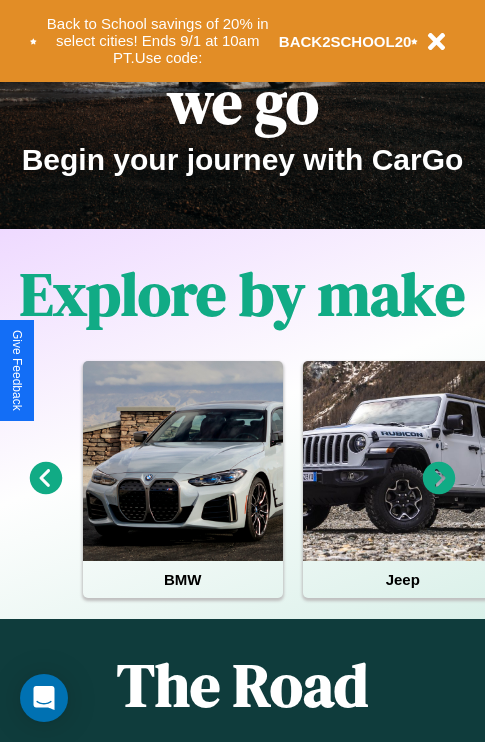 scroll, scrollTop: 308, scrollLeft: 0, axis: vertical 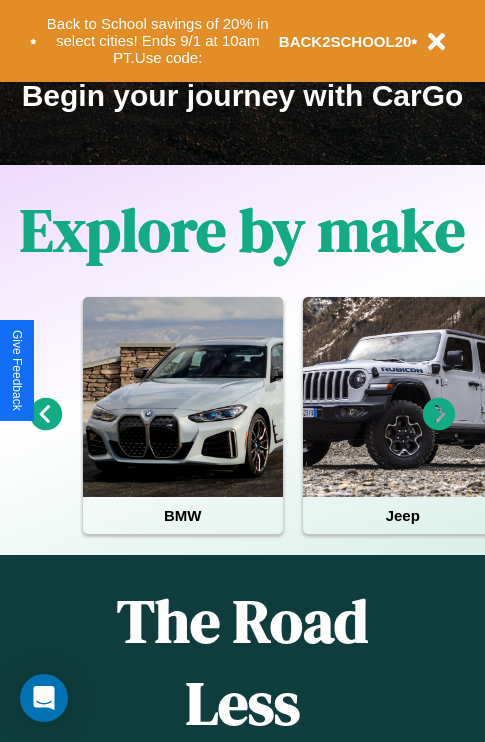 click 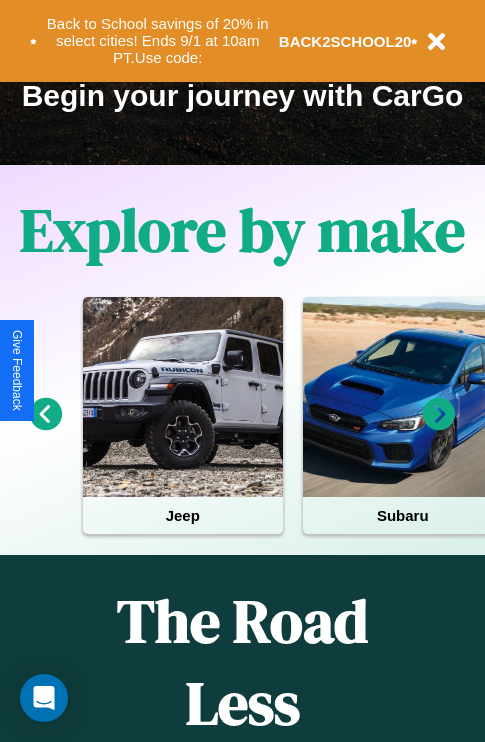 click 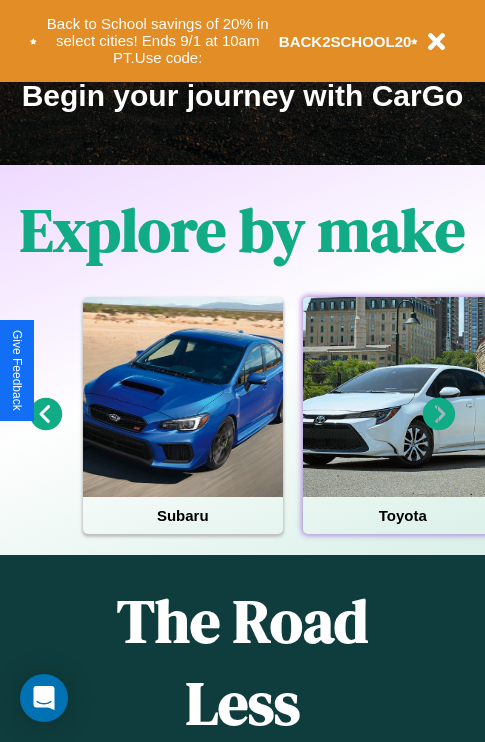 click at bounding box center [403, 397] 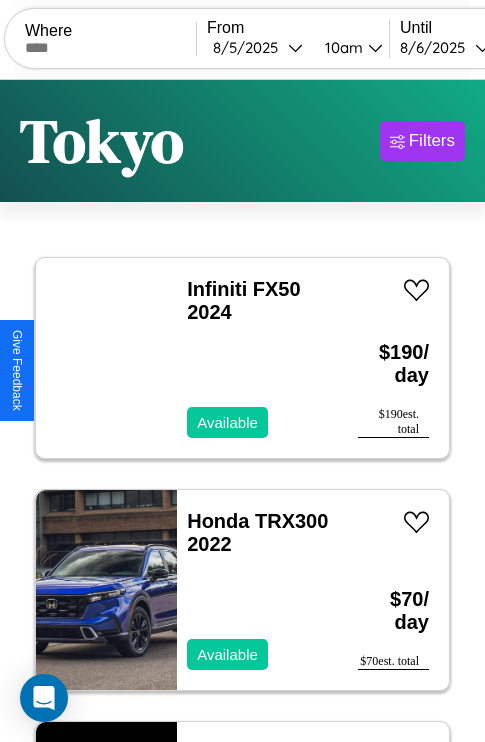 scroll, scrollTop: 95, scrollLeft: 0, axis: vertical 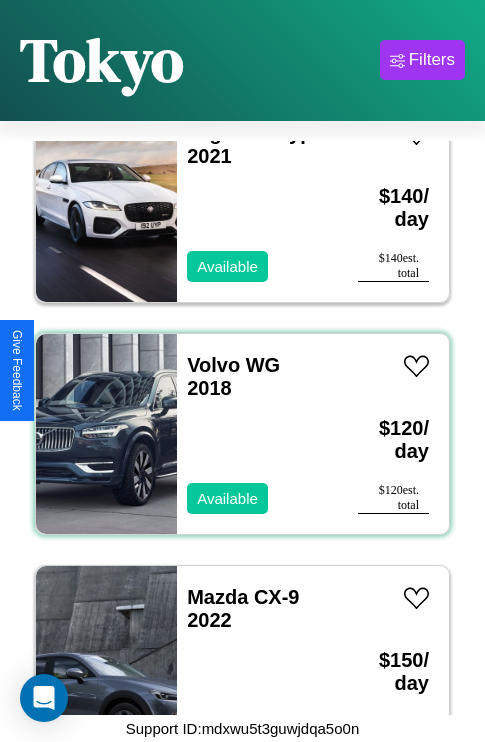 click on "Volvo   WG   2018 Available" at bounding box center (257, 434) 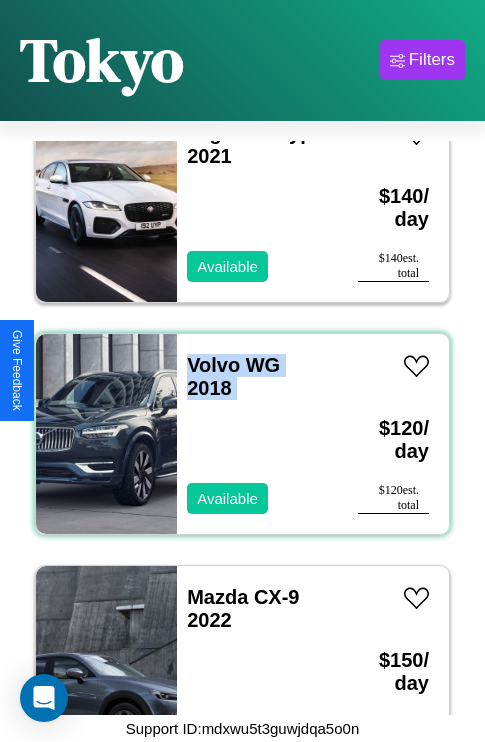 click on "Volvo   WG   2018 Available" at bounding box center [257, 434] 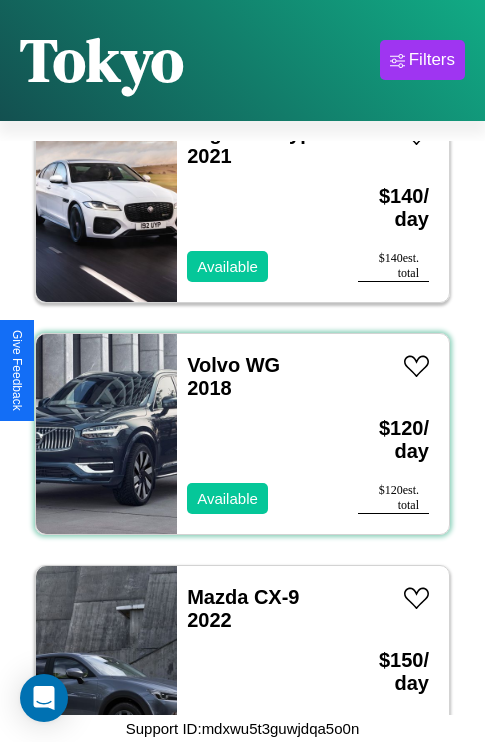 click on "Volvo   WG   2018 Available" at bounding box center (257, 434) 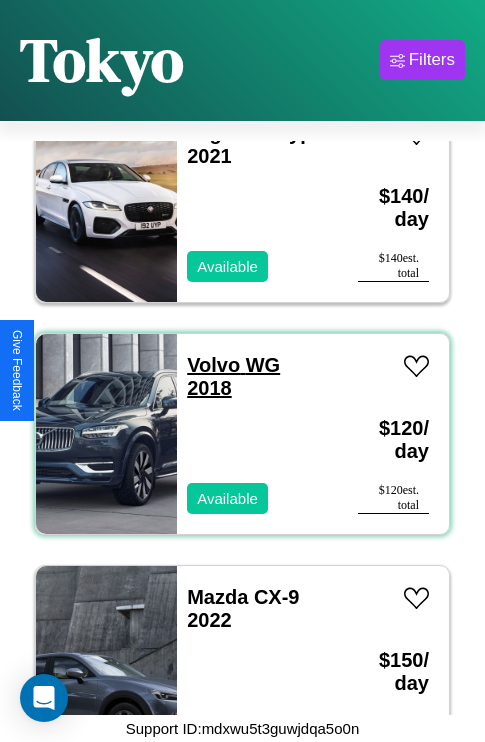 click on "Volvo   WG   2018" at bounding box center (233, 376) 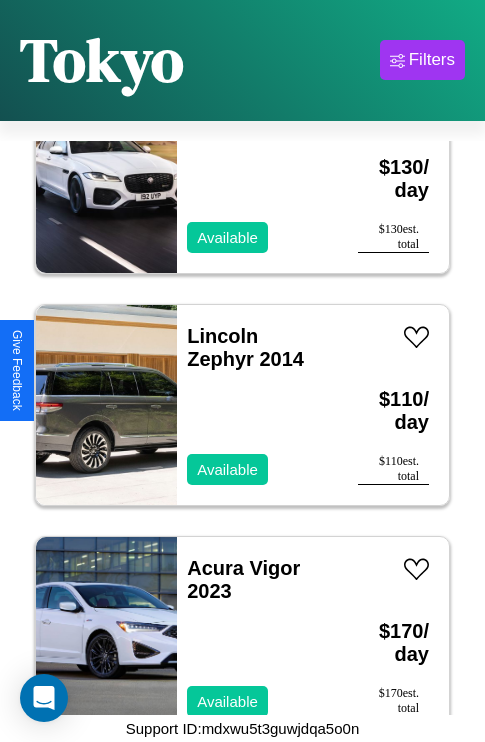 scroll, scrollTop: 75, scrollLeft: 0, axis: vertical 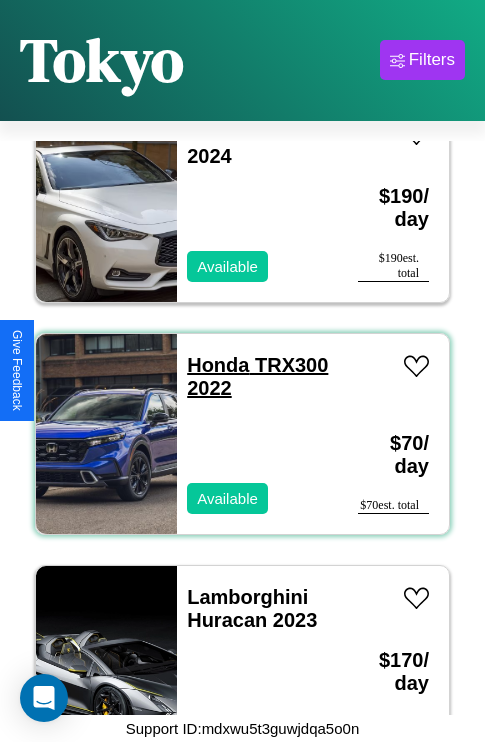 click on "Honda   TRX300   2022" at bounding box center (257, 376) 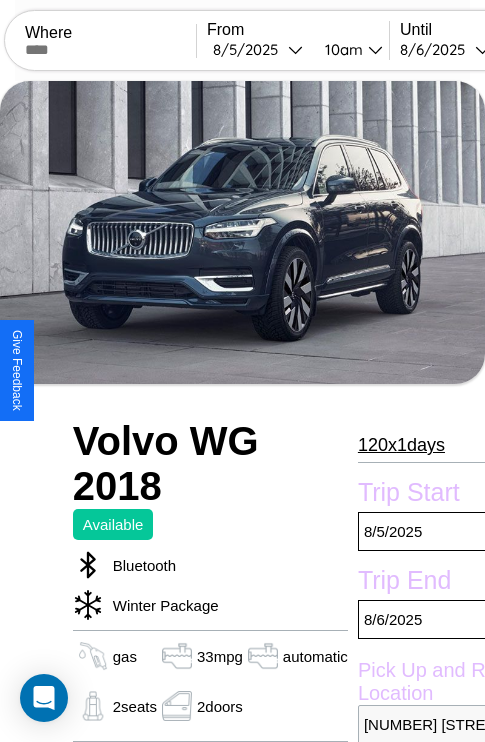 scroll, scrollTop: 875, scrollLeft: 0, axis: vertical 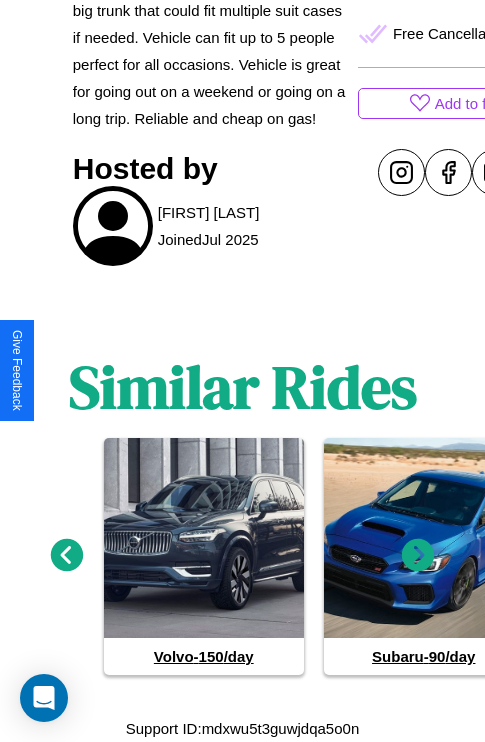 click 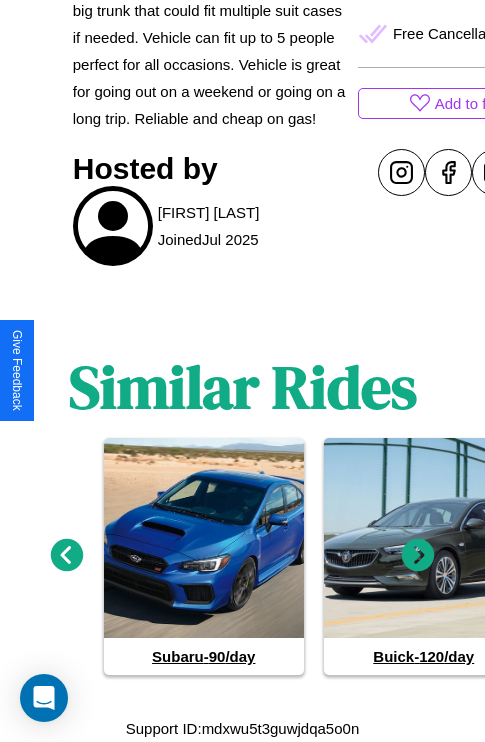 click 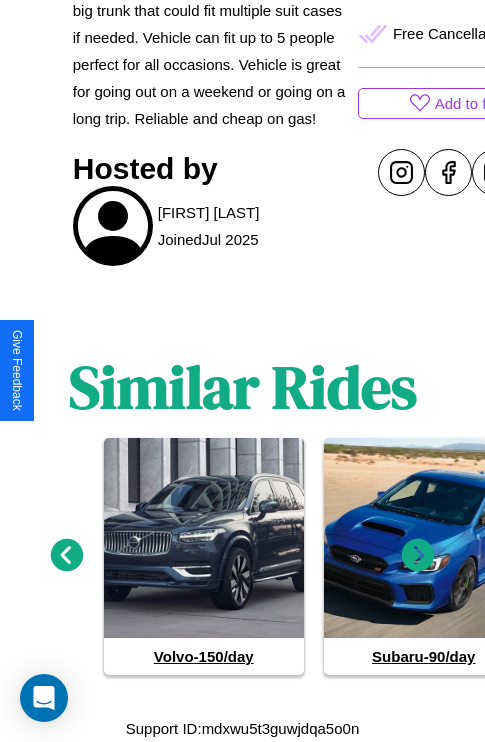 click 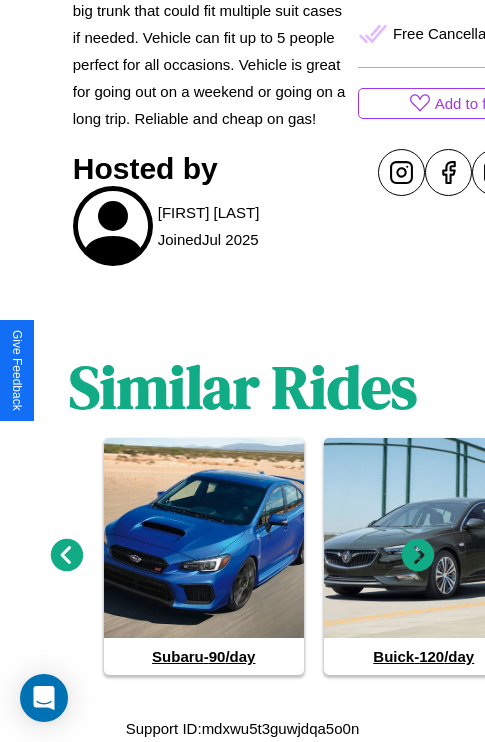click 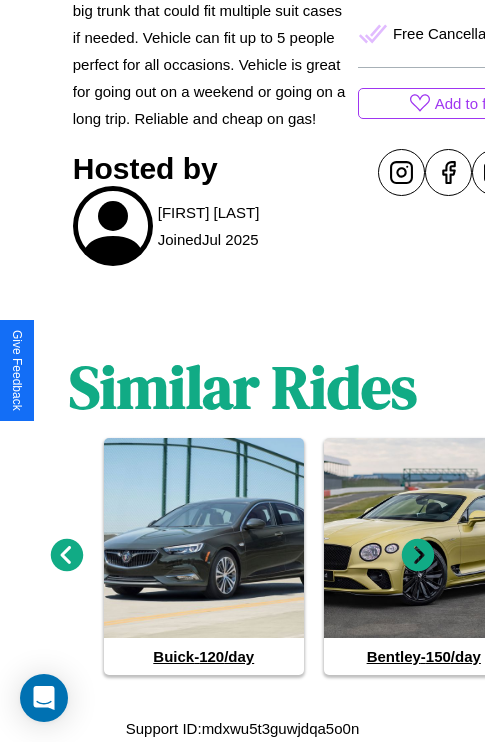 click 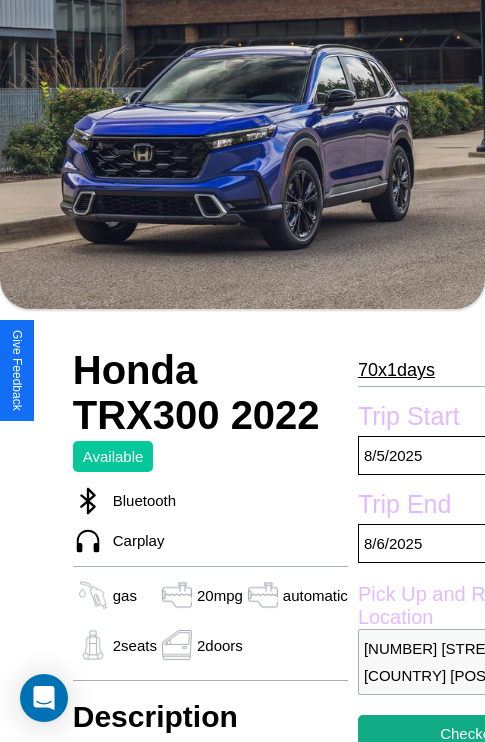 scroll, scrollTop: 134, scrollLeft: 0, axis: vertical 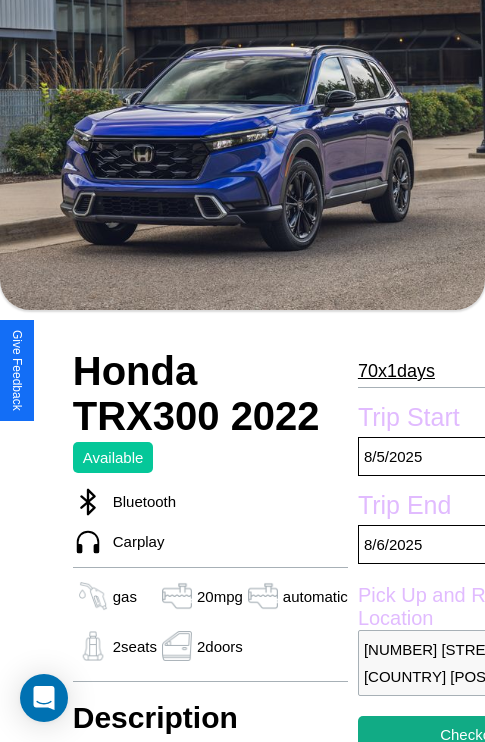 click on "70  x  1  days" at bounding box center (396, 371) 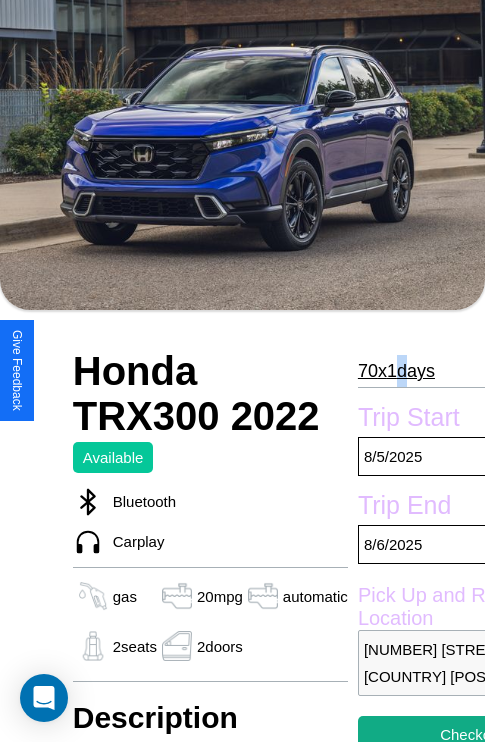 click on "70  x  1  days" at bounding box center [396, 371] 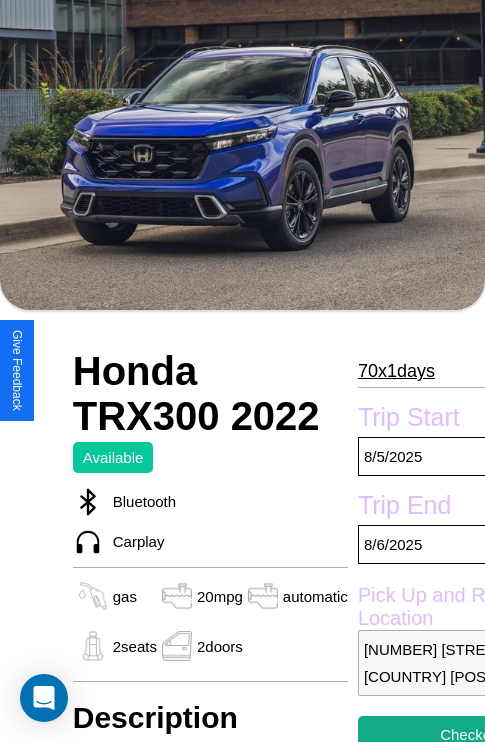 click on "70  x  1  days" at bounding box center (396, 371) 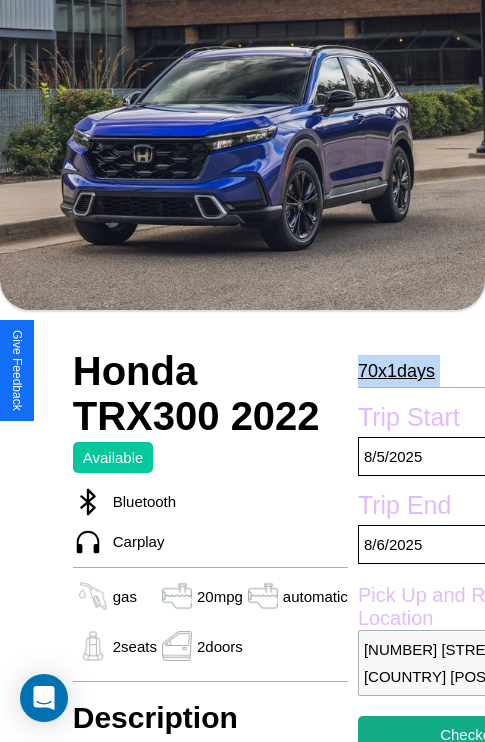 click on "70  x  1  days" at bounding box center (396, 371) 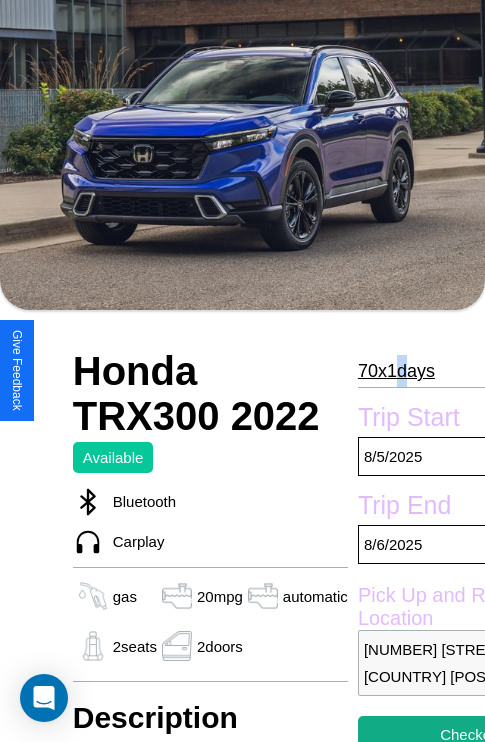 click on "70  x  1  days" at bounding box center (396, 371) 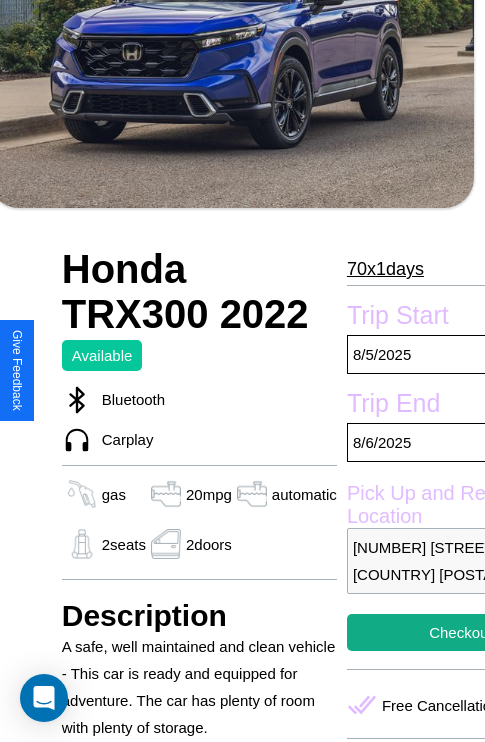 scroll, scrollTop: 397, scrollLeft: 68, axis: both 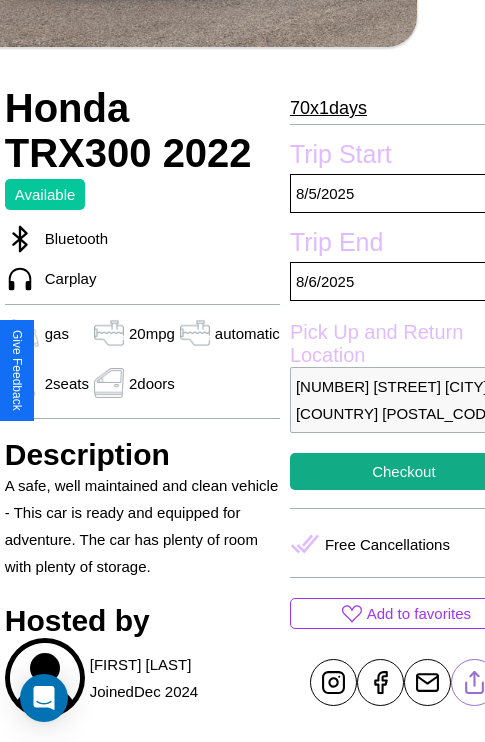 click 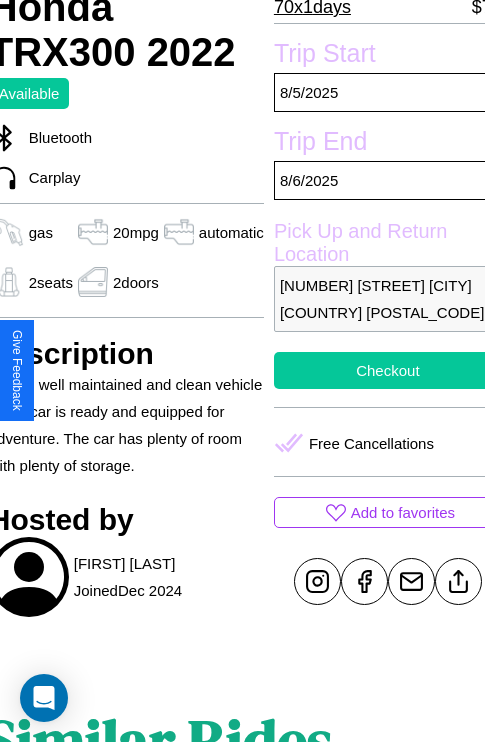 click on "Checkout" at bounding box center (388, 370) 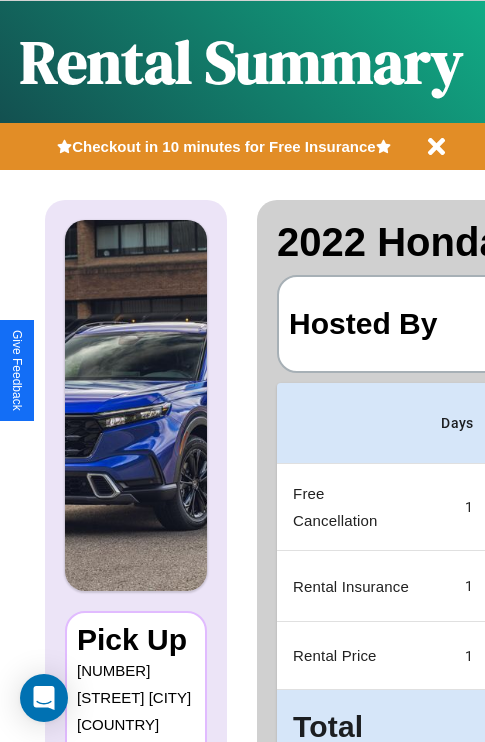 scroll, scrollTop: 0, scrollLeft: 378, axis: horizontal 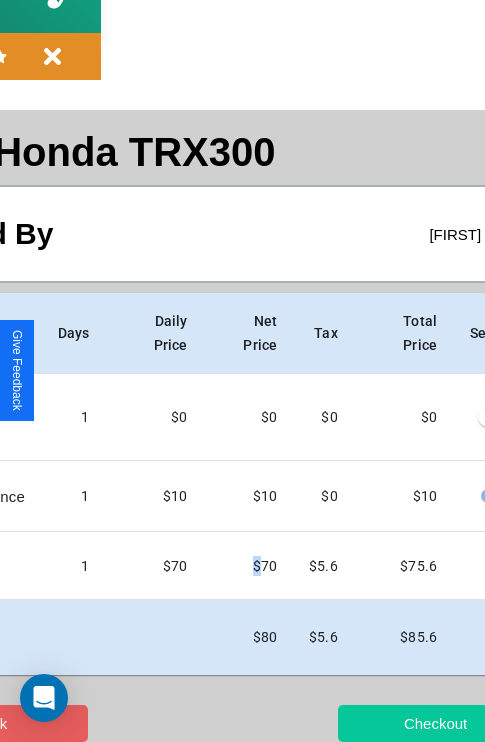 click on "Checkout" at bounding box center [435, 723] 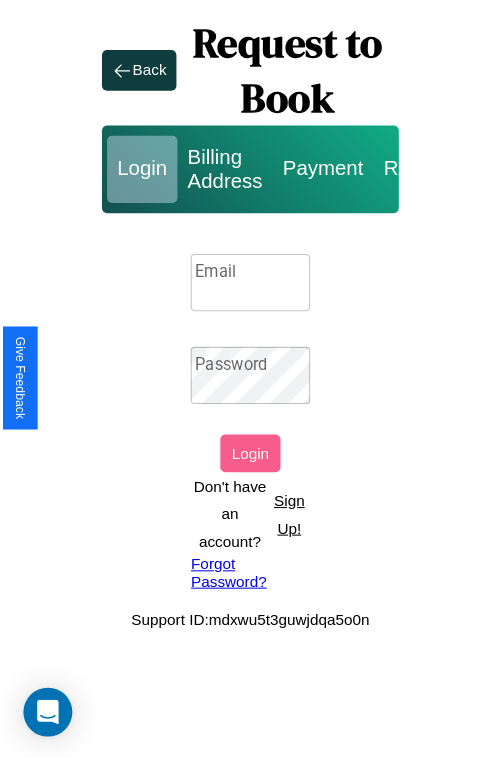 scroll, scrollTop: 0, scrollLeft: 0, axis: both 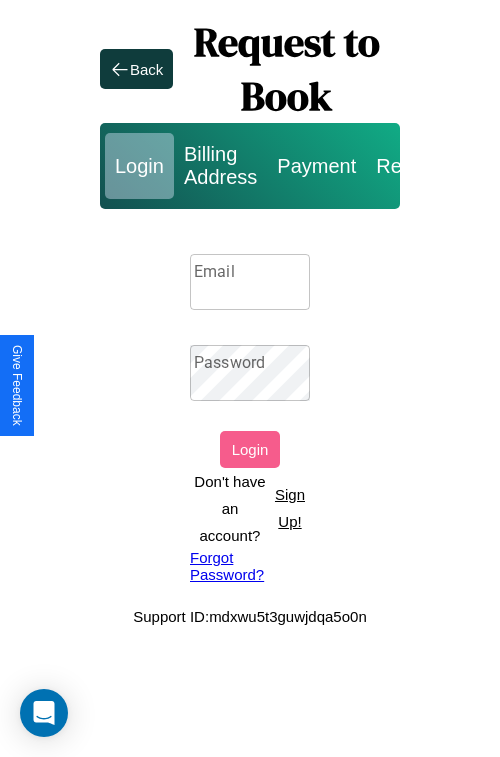 click on "Email" at bounding box center [250, 282] 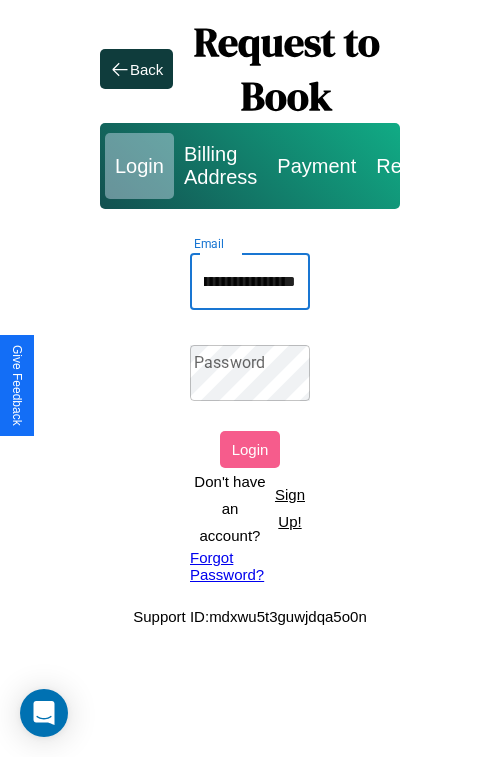 scroll, scrollTop: 0, scrollLeft: 94, axis: horizontal 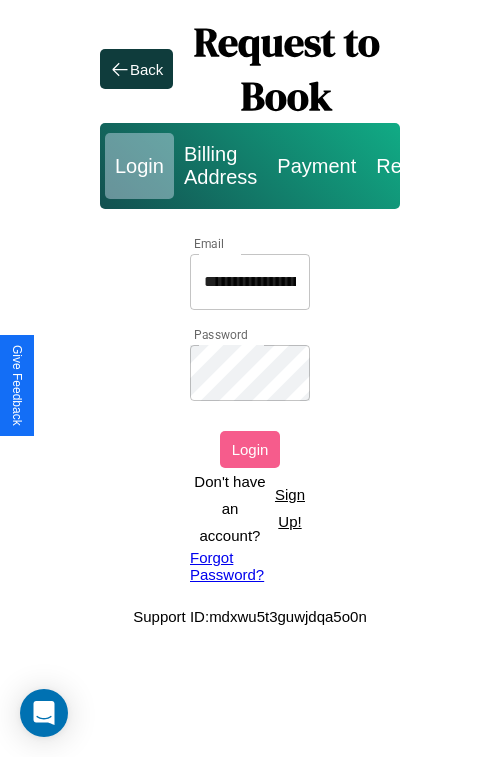 click on "Login" at bounding box center (250, 449) 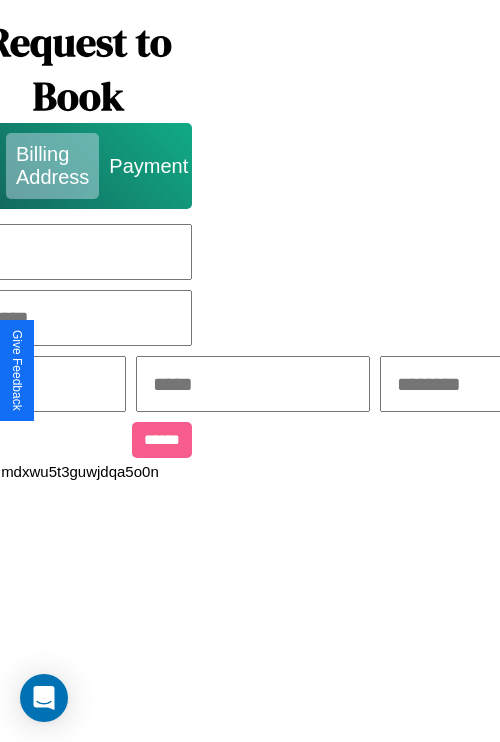 scroll, scrollTop: 0, scrollLeft: 517, axis: horizontal 